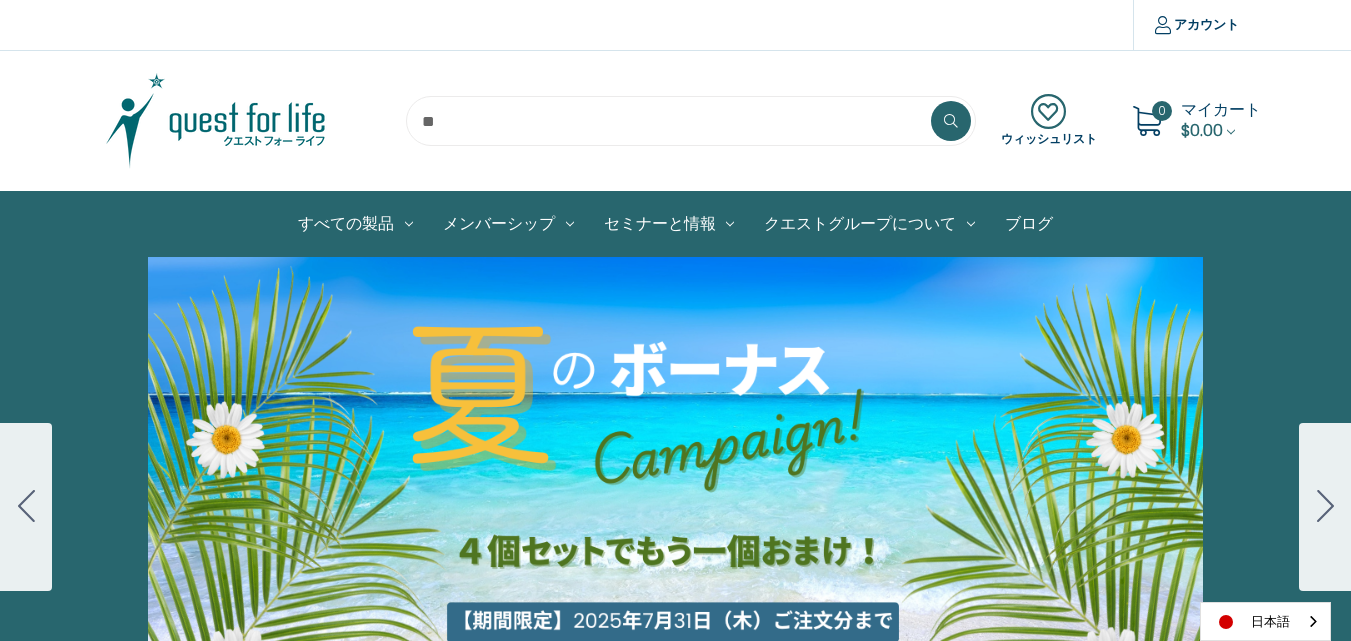 scroll, scrollTop: 0, scrollLeft: 0, axis: both 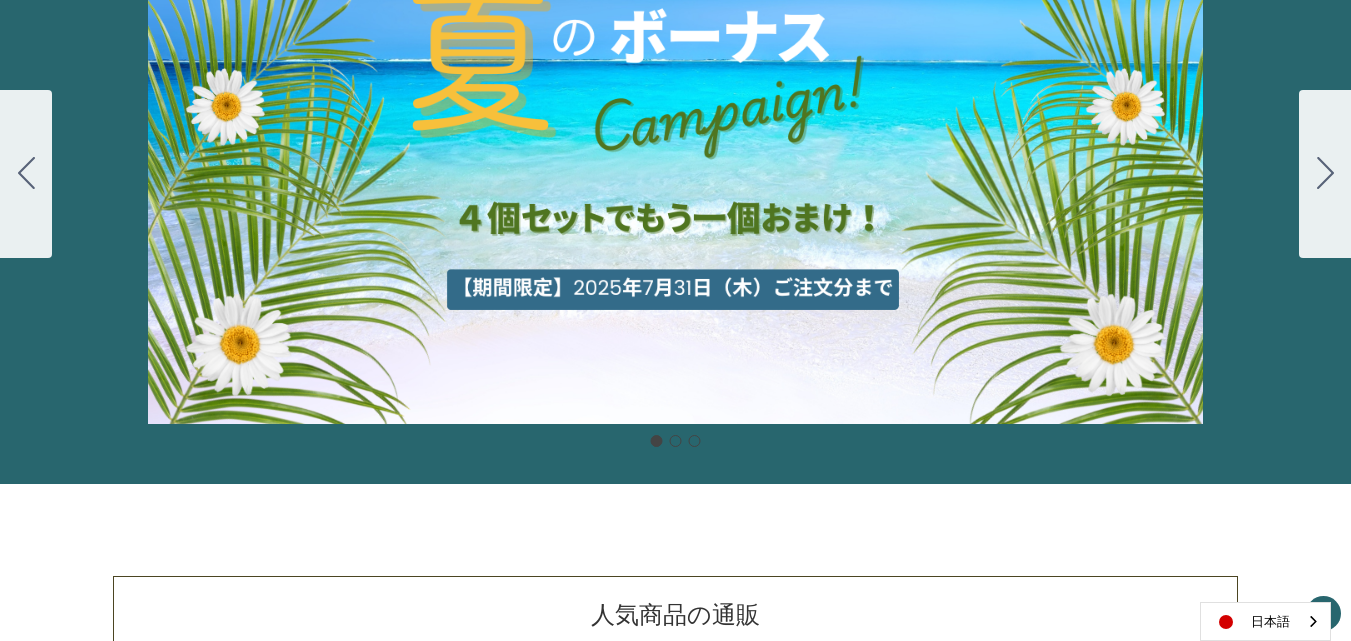 click on "細胞プロテクトセット
通常188ドル
セール価格160ドル
$28 OFF
2025年4月1日～4月30日
12月１日〜23日
販売中" at bounding box center (675, 174) 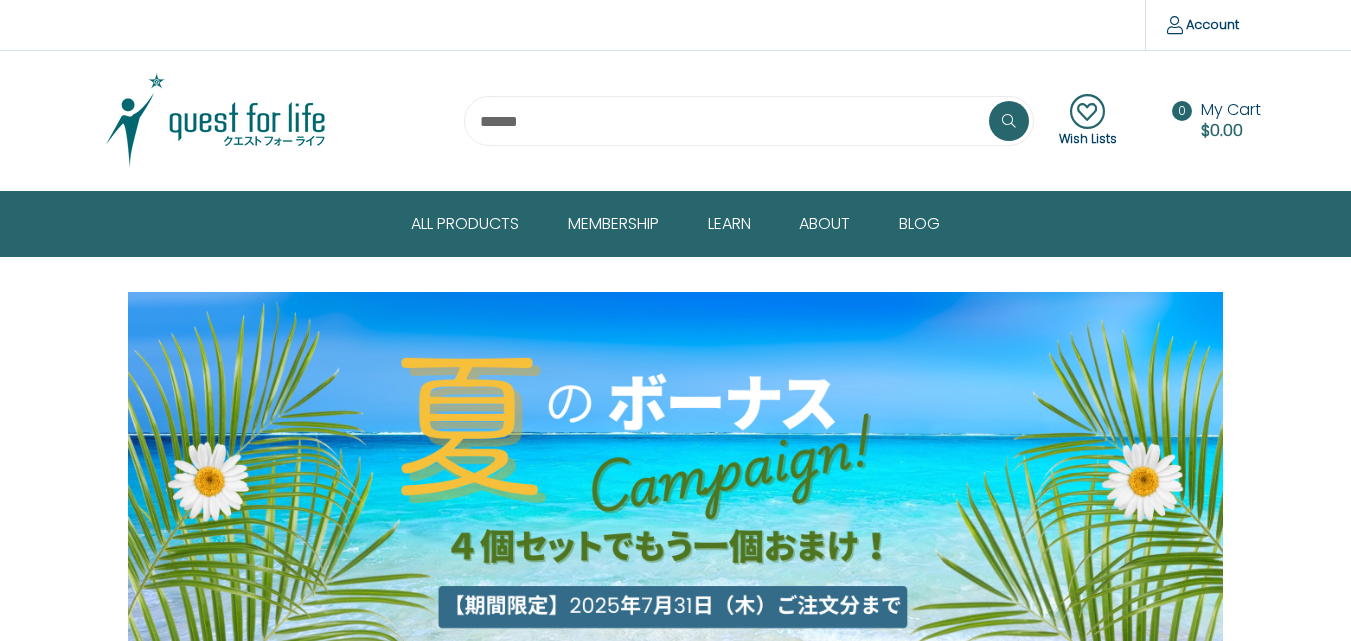 scroll, scrollTop: 0, scrollLeft: 0, axis: both 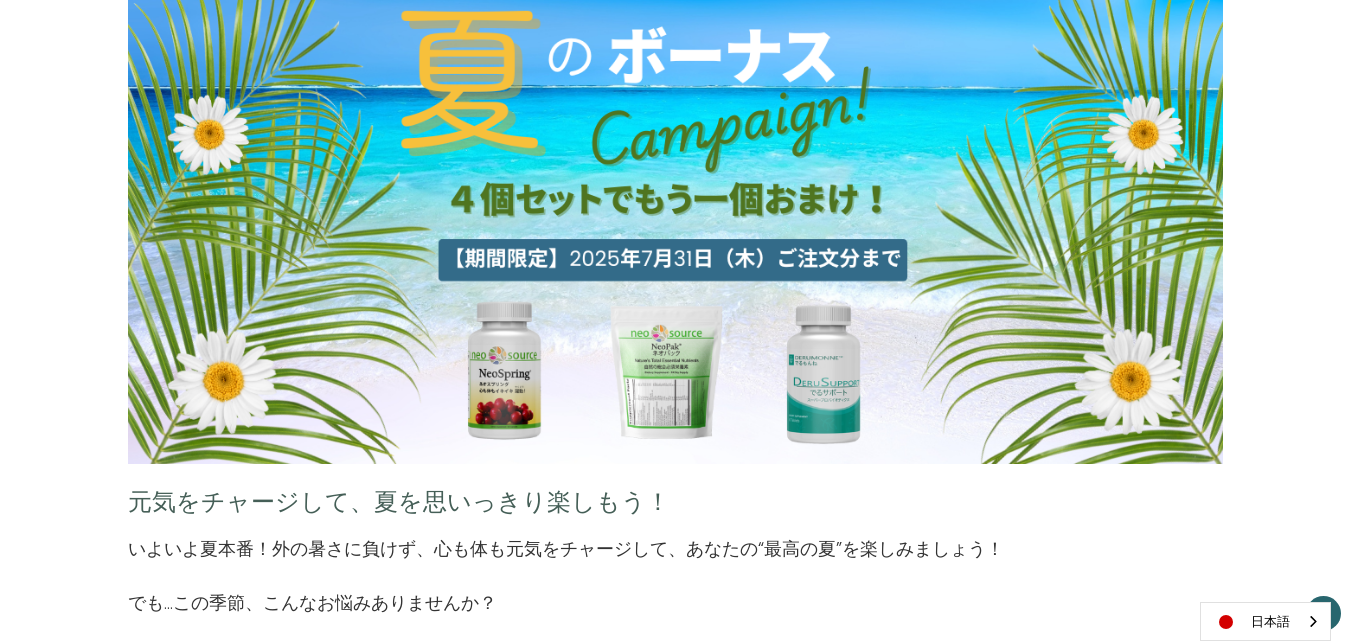 click on "本文へスキップ
比較する
アカウント
ログイン
登録" at bounding box center (675, 2105) 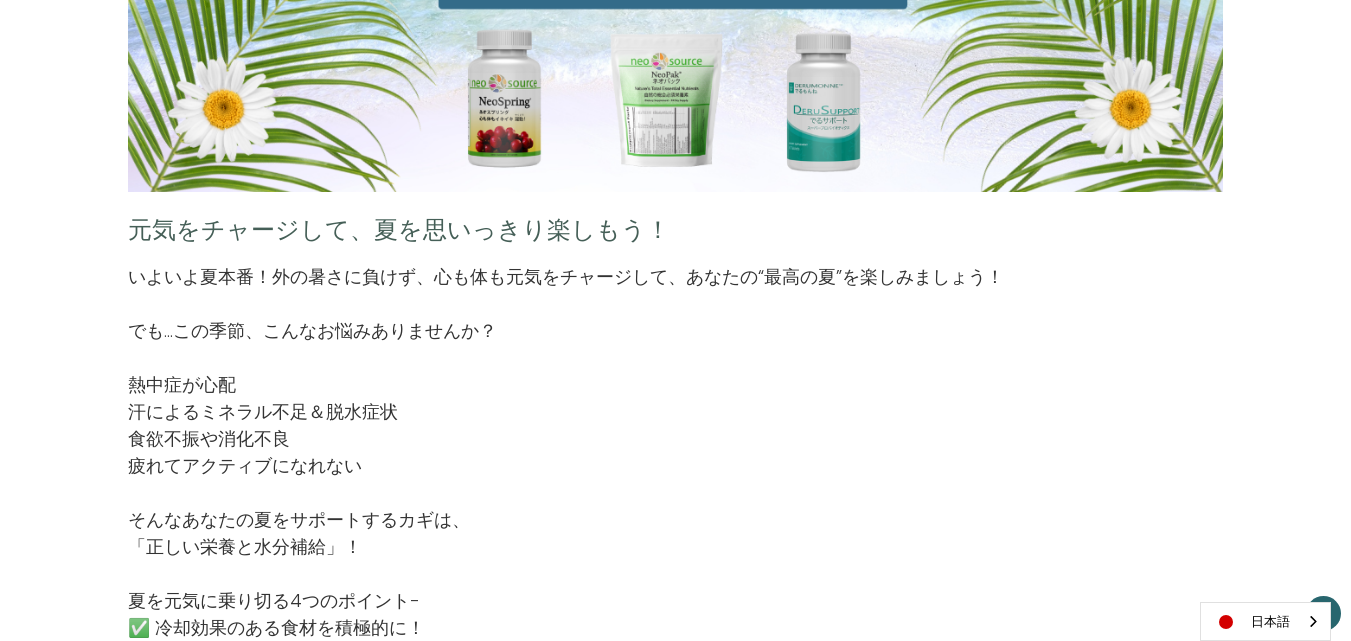scroll, scrollTop: 627, scrollLeft: 0, axis: vertical 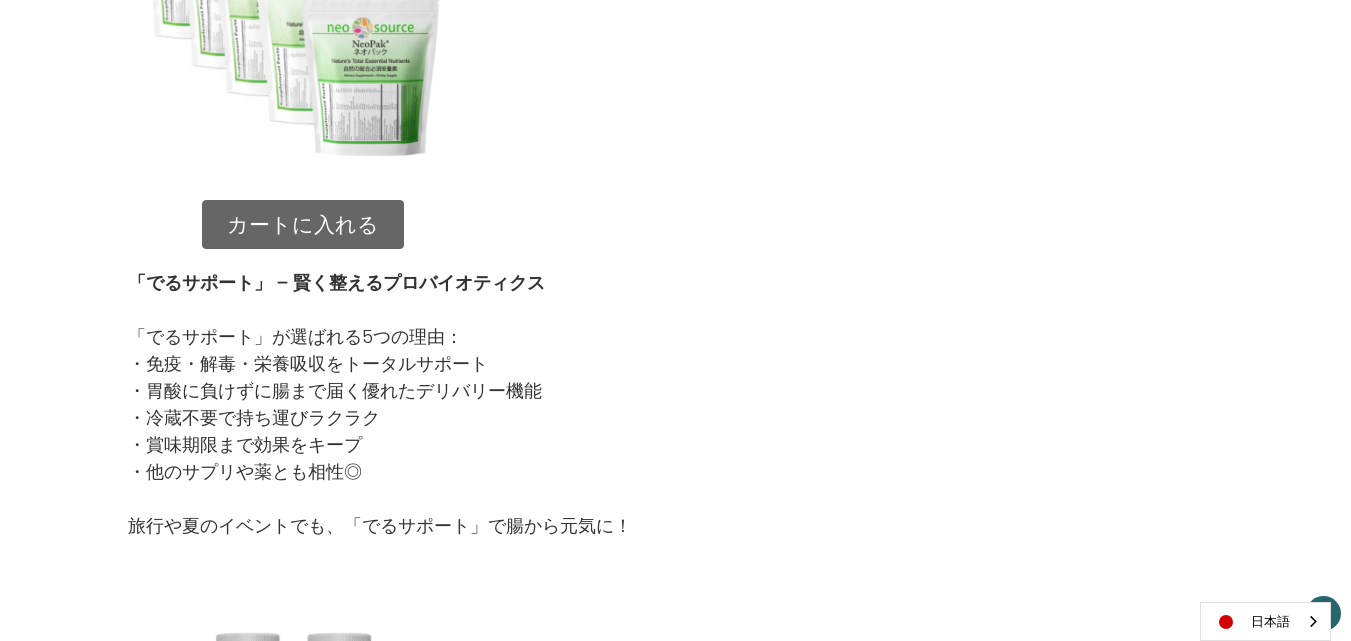 click on "カートに入れる" at bounding box center [303, 225] 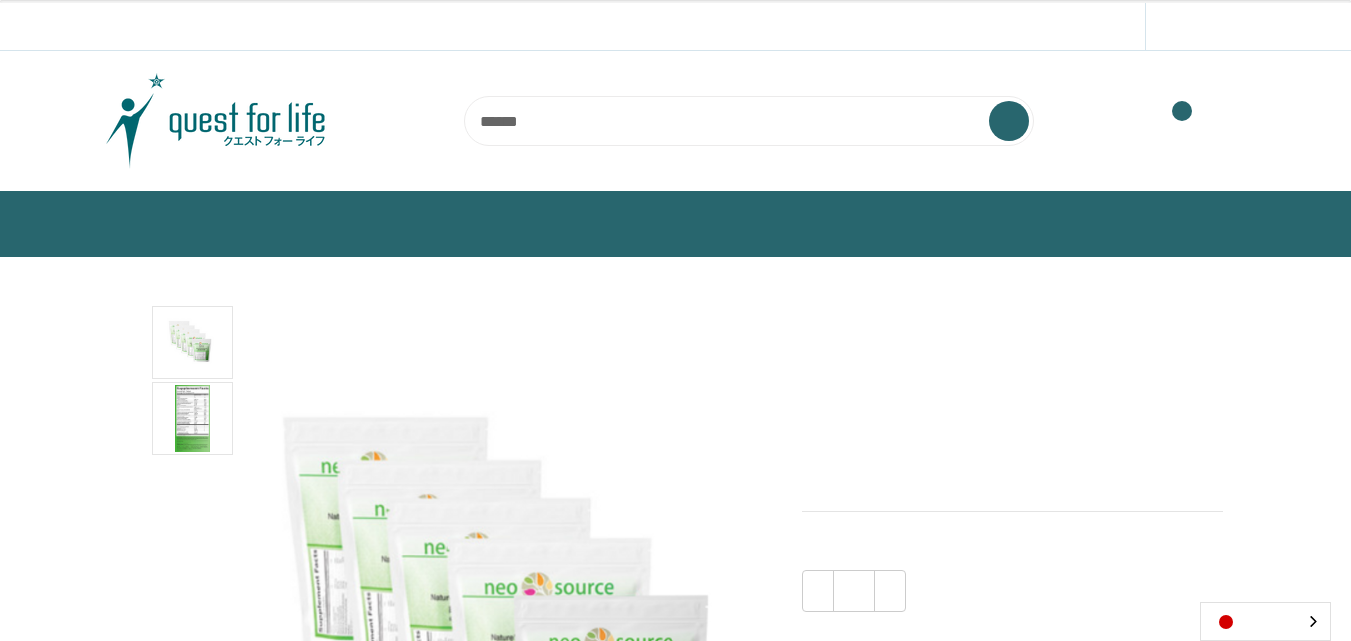 scroll, scrollTop: 0, scrollLeft: 0, axis: both 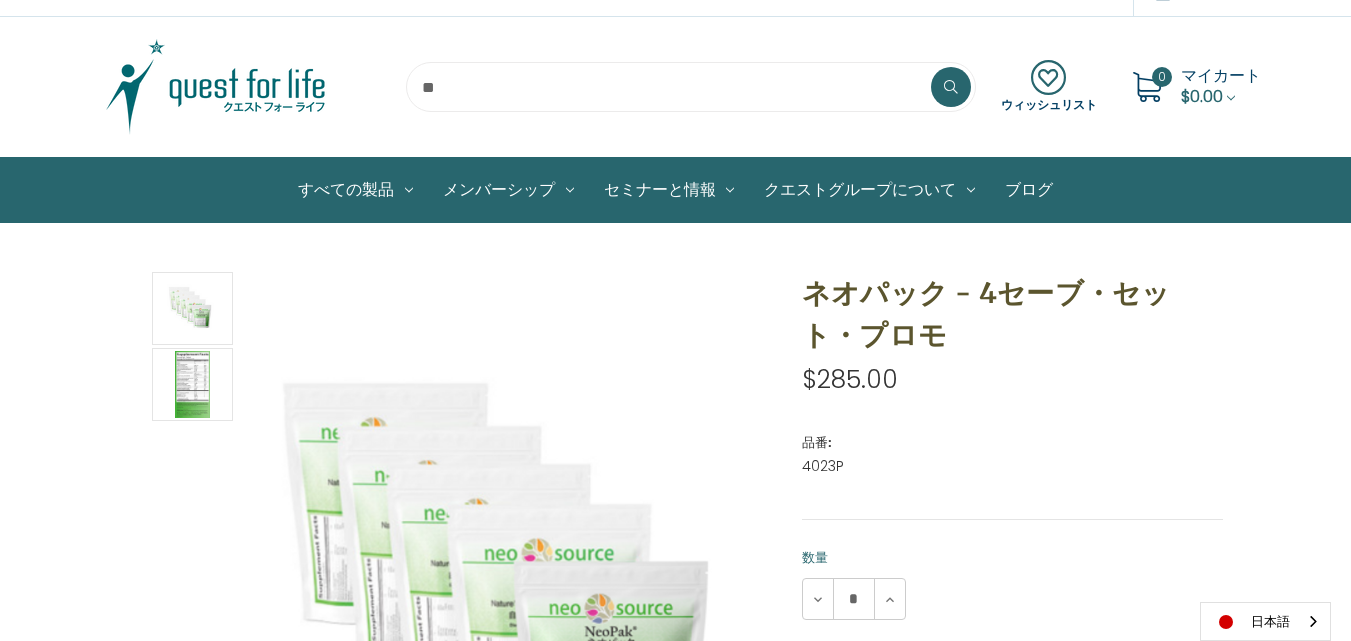 click on "本文へスキップ
比較する
アカウント
ログイン
登録" at bounding box center [675, 1393] 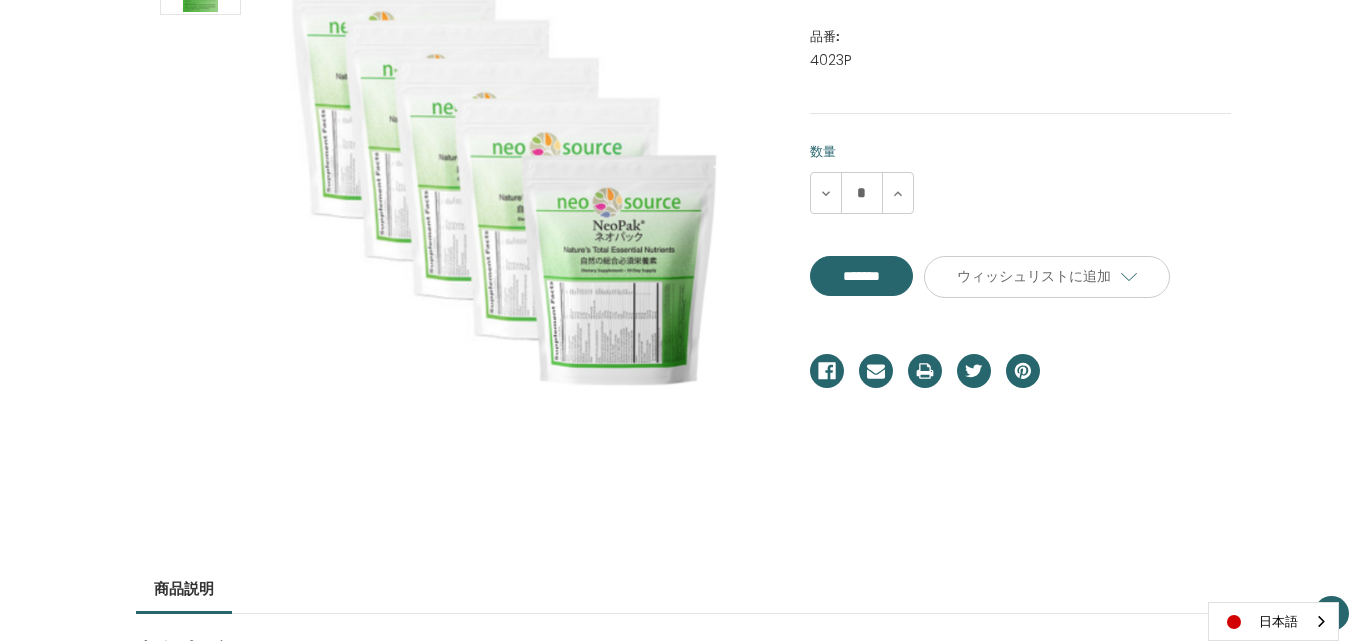 scroll, scrollTop: 467, scrollLeft: 0, axis: vertical 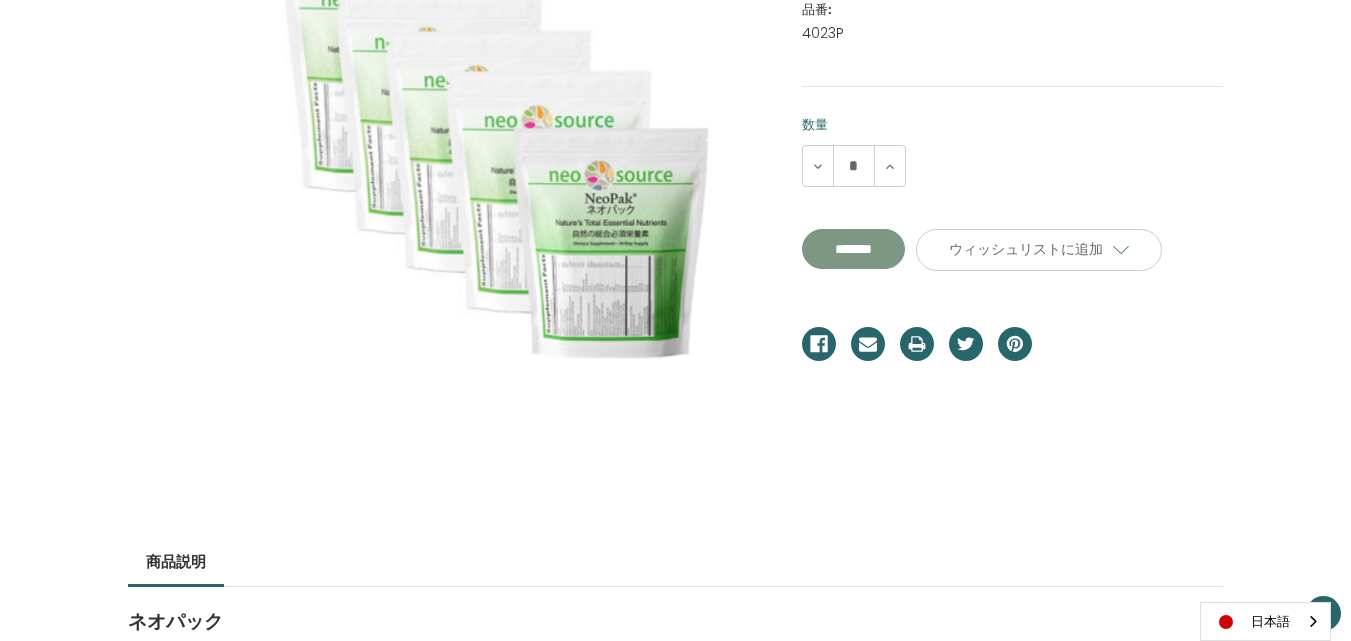 click on "**********" at bounding box center [853, 249] 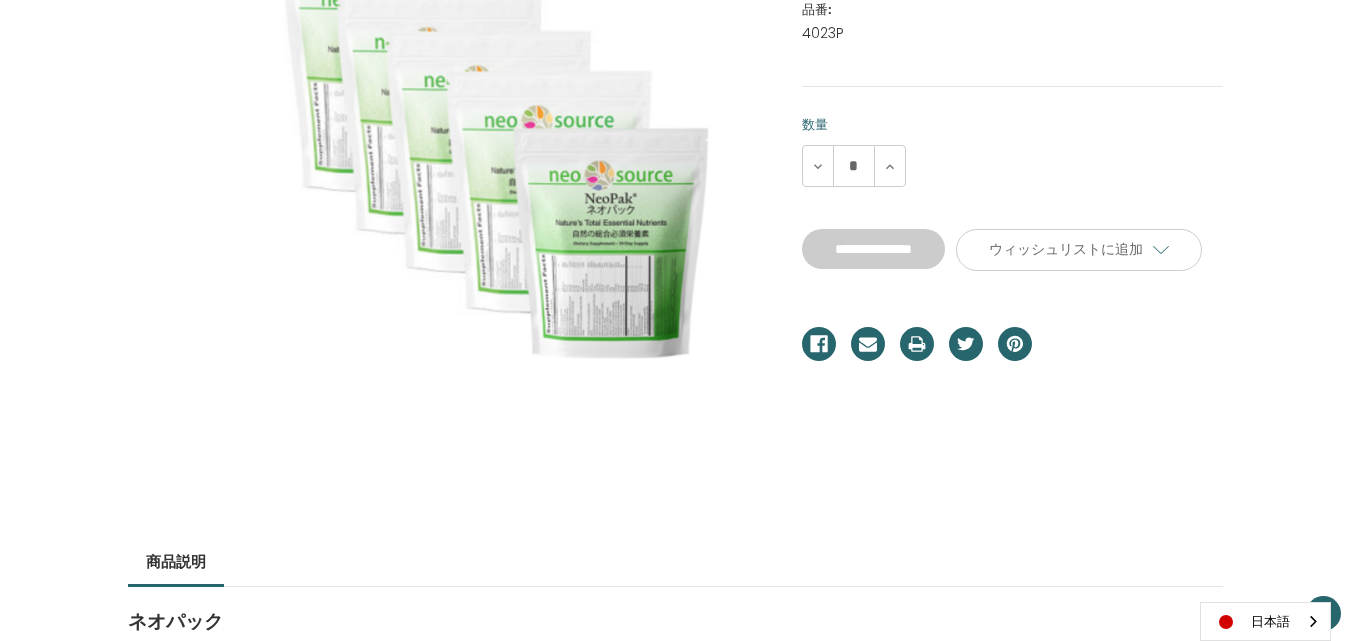 type on "*******" 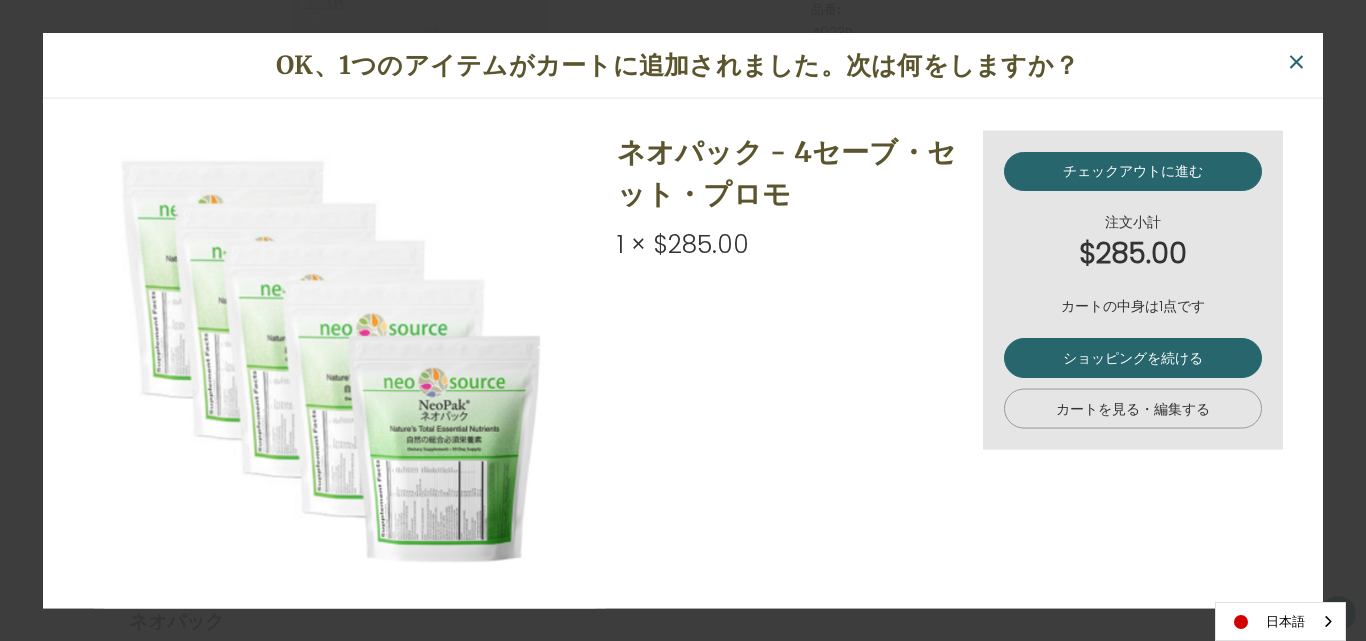 click on "カートを見る・編集する" at bounding box center (1133, 409) 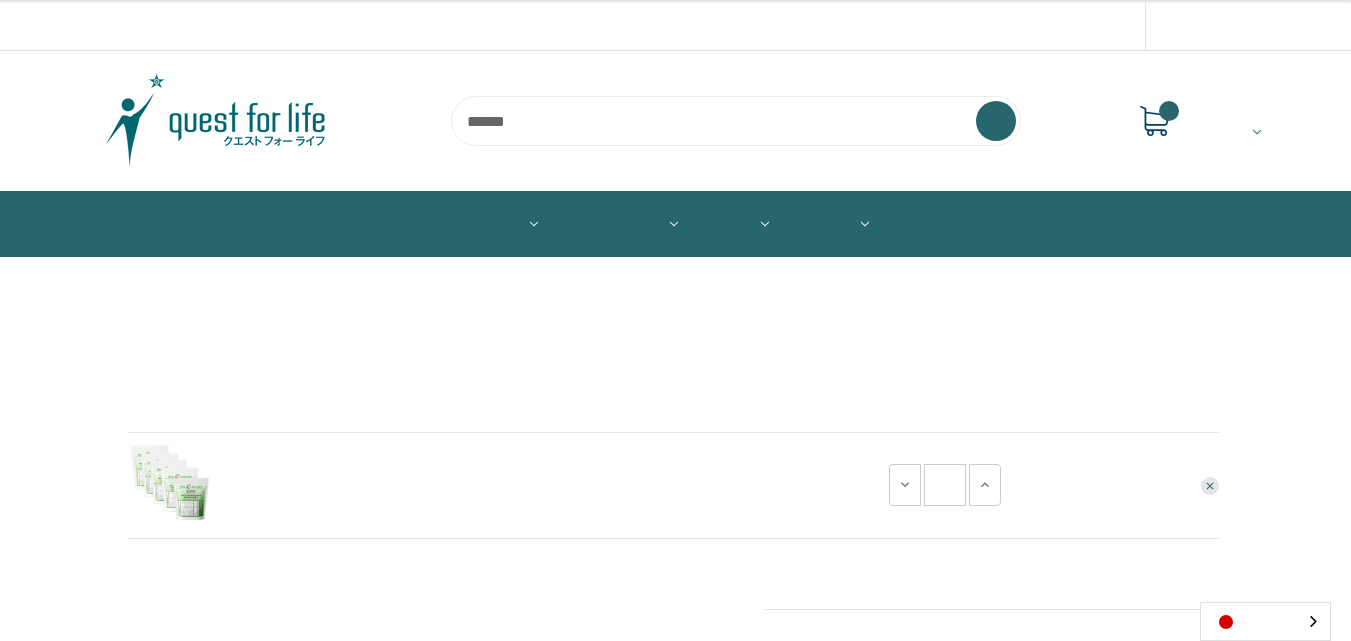 scroll, scrollTop: 0, scrollLeft: 0, axis: both 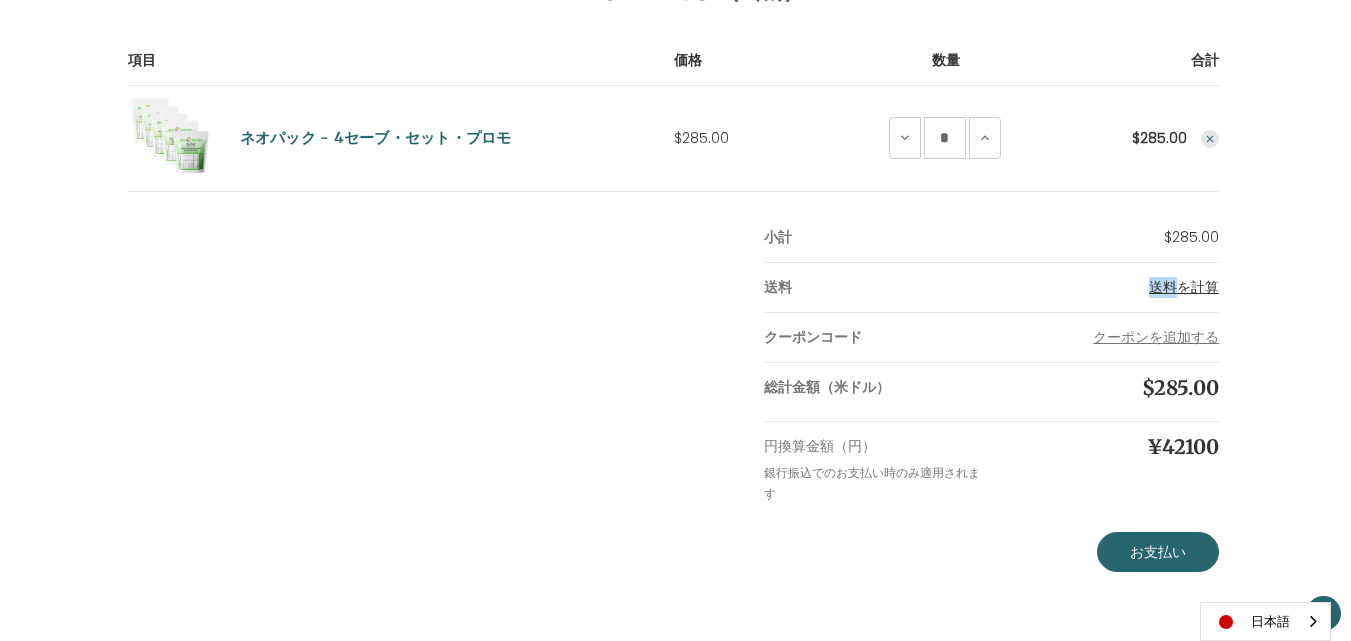 drag, startPoint x: 1152, startPoint y: 275, endPoint x: 1178, endPoint y: 287, distance: 28.635643 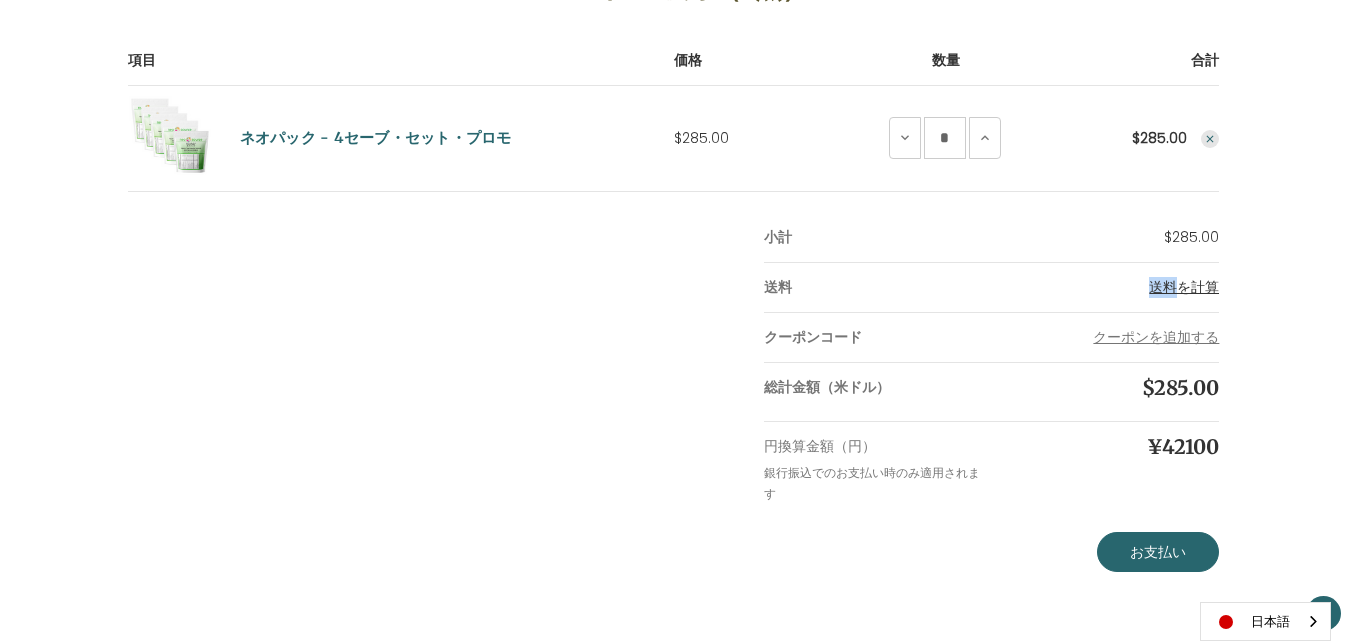 click on "送料を計算 情報を追加する キャンセル" at bounding box center [1105, 287] 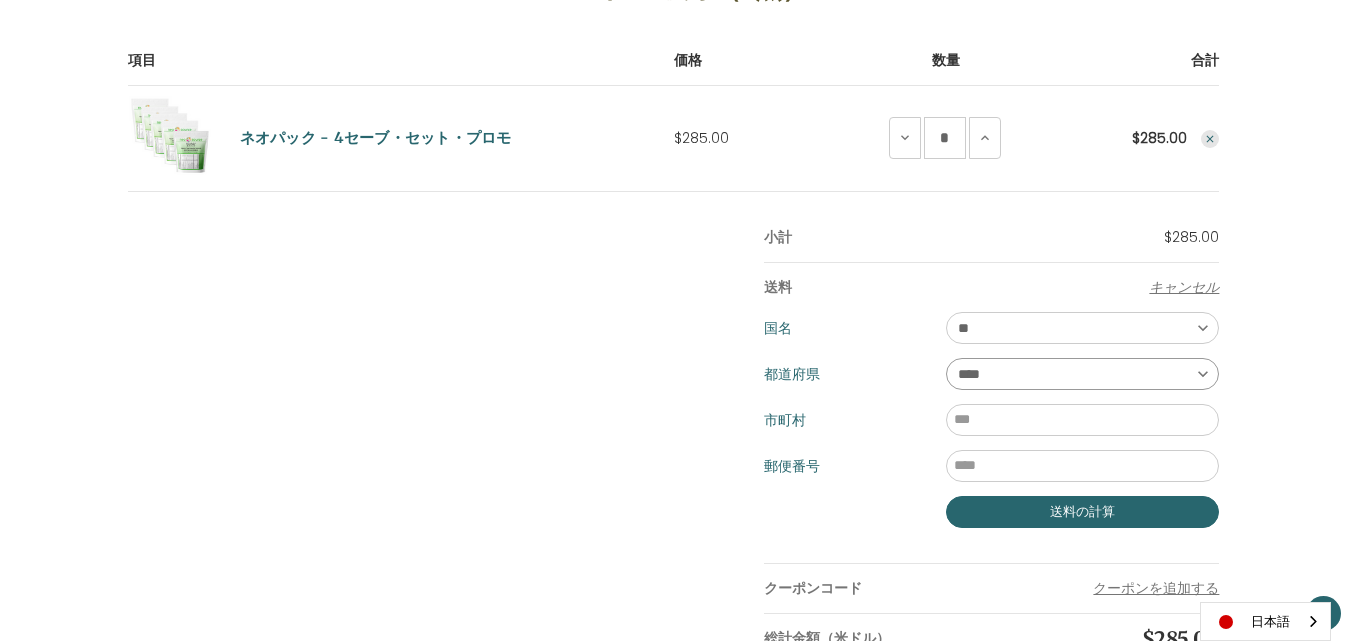 click on "****
**
**
**
**
**
**
**
**
**
***
**
***
**
**
**
**
**
***
****
**
**
**
***
**
**
**
**
**
**" at bounding box center (1082, 374) 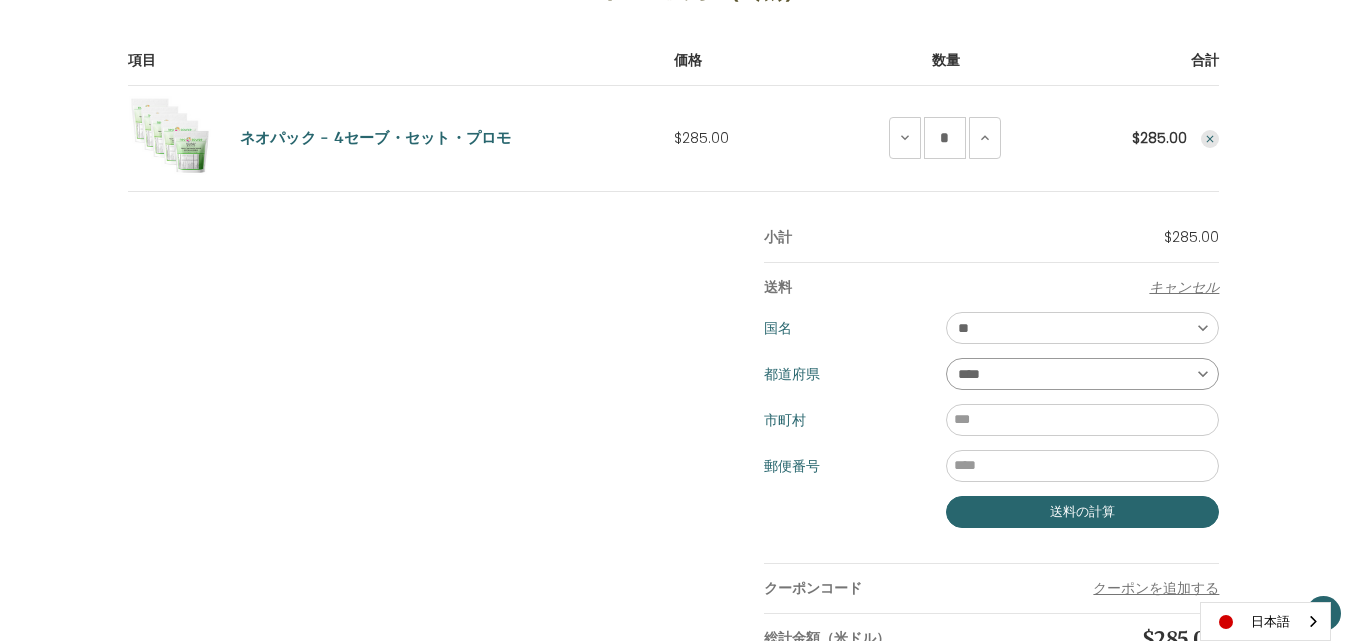 select on "***" 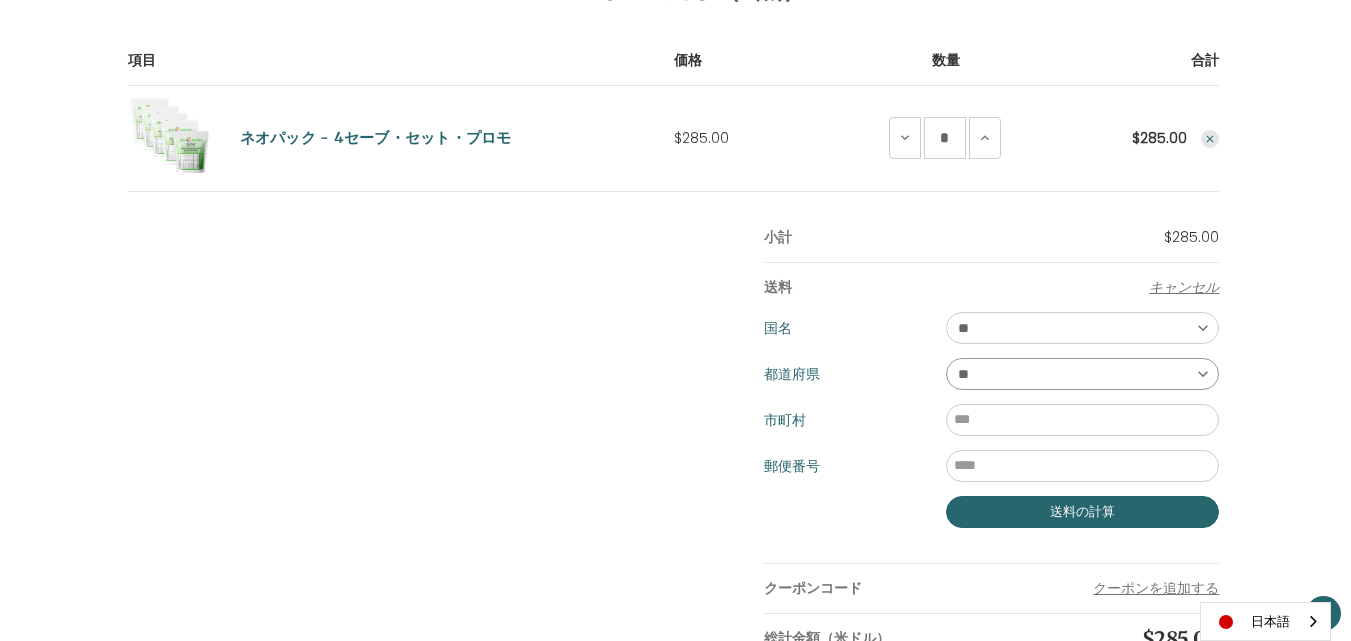 click on "****
**
**
**
**
**
**
**
**
**
***
**
***
**
**
**
**
**
***
****
**
**
**
***
**
**
**
**
**
**" at bounding box center [1082, 374] 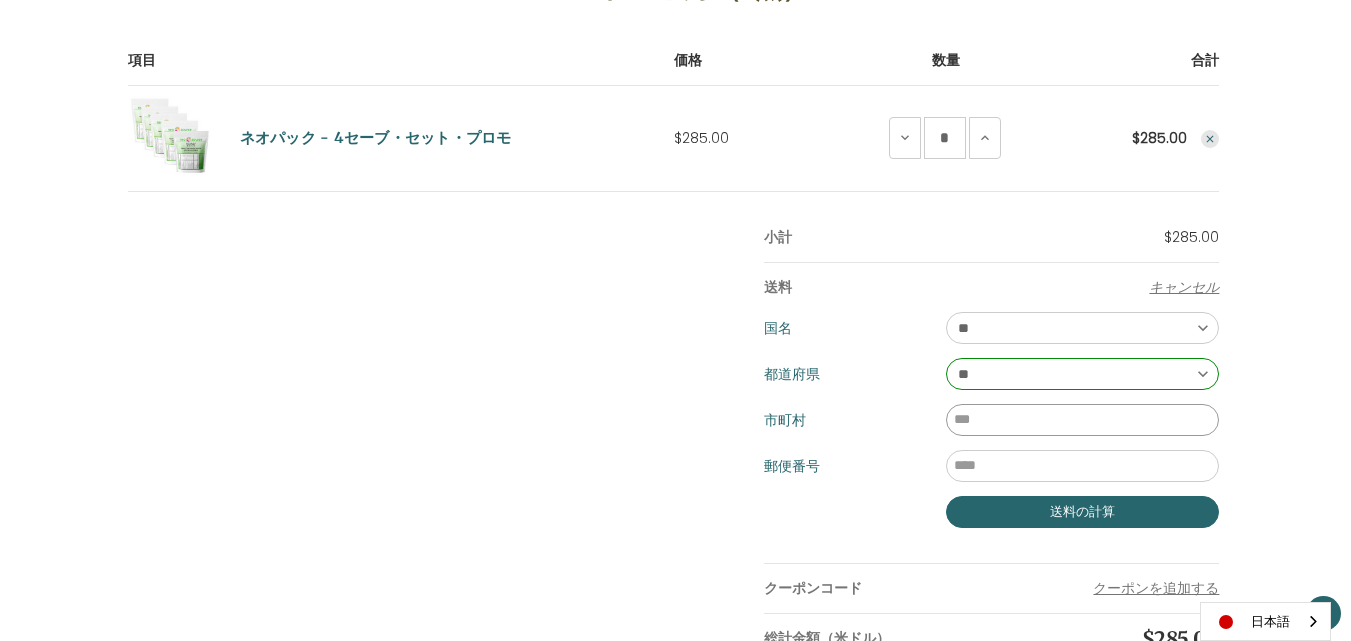 click on "市町村" at bounding box center [1082, 420] 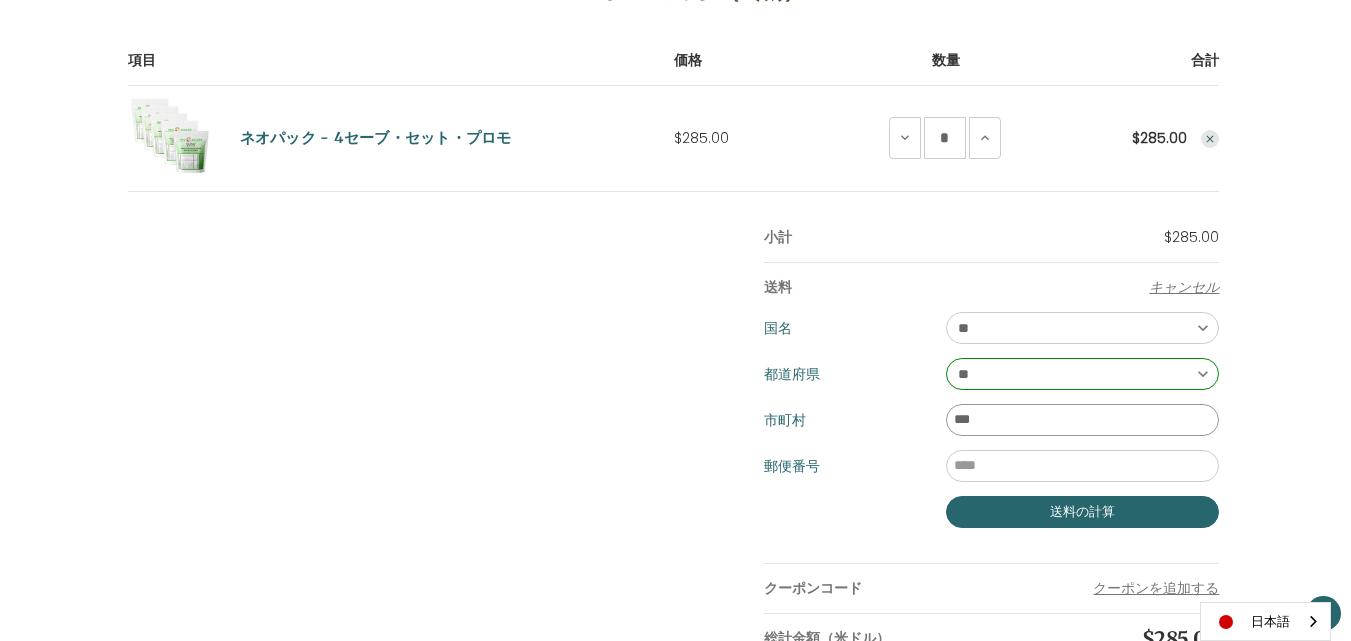 type on "***" 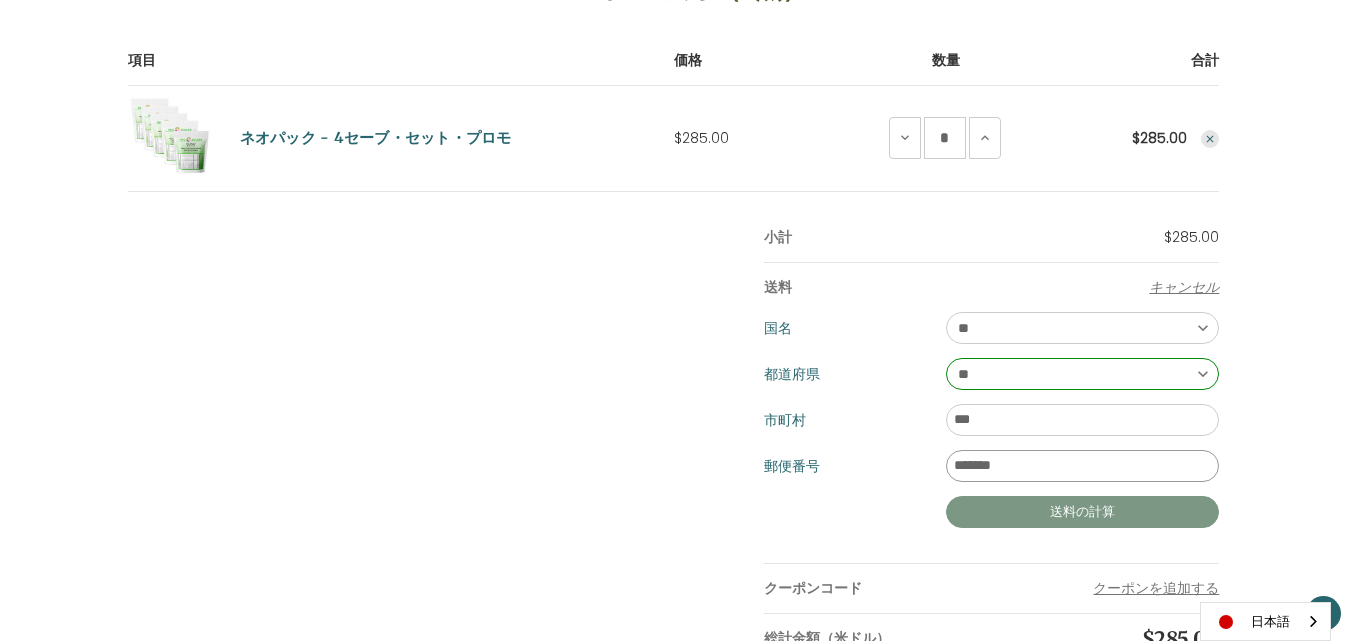 type on "*******" 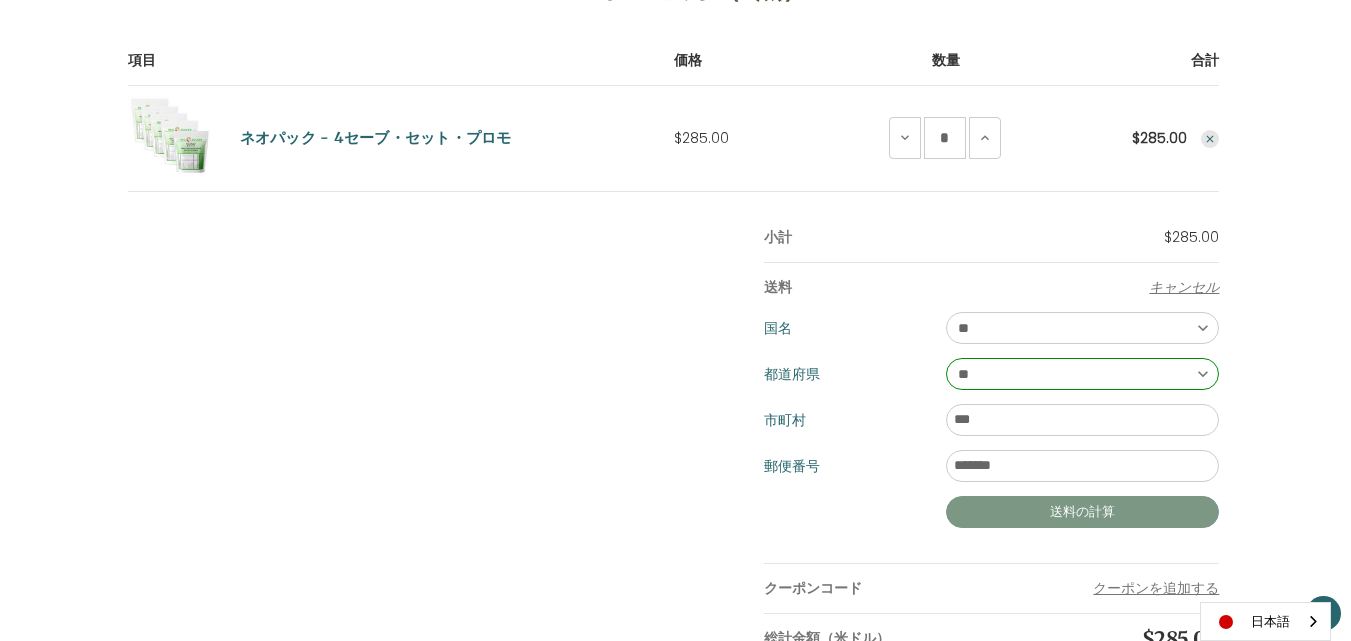 click on "送料の計算" at bounding box center [1082, 512] 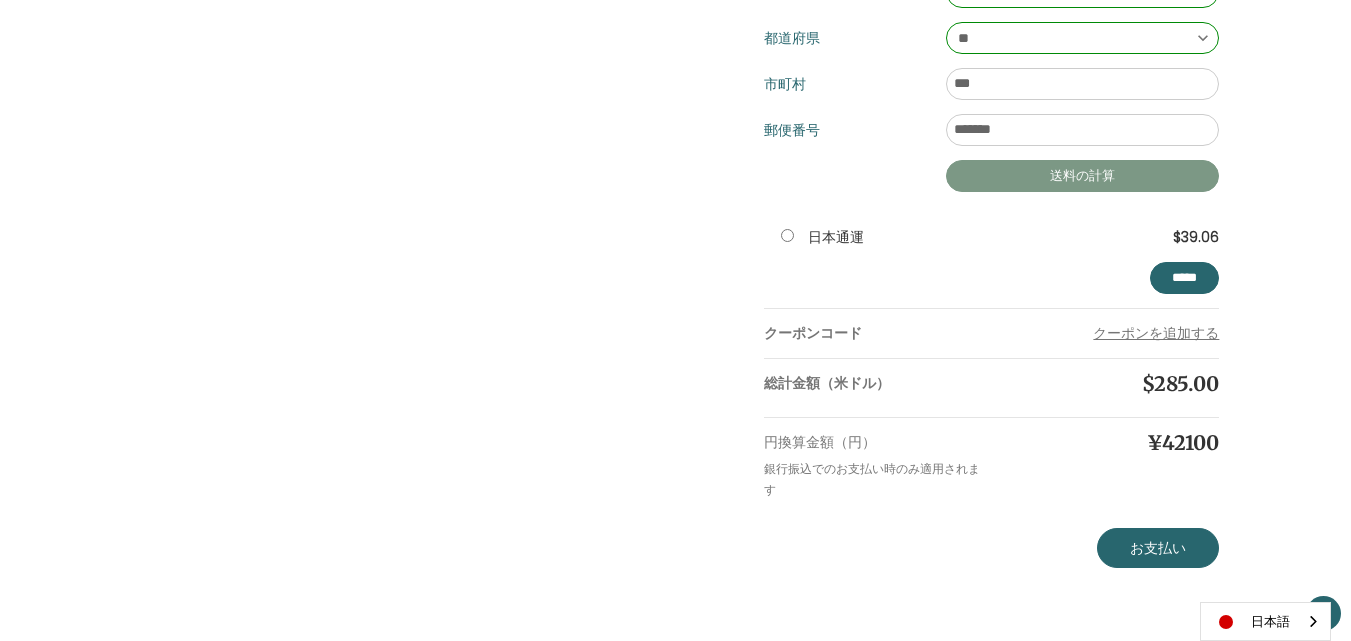 scroll, scrollTop: 707, scrollLeft: 0, axis: vertical 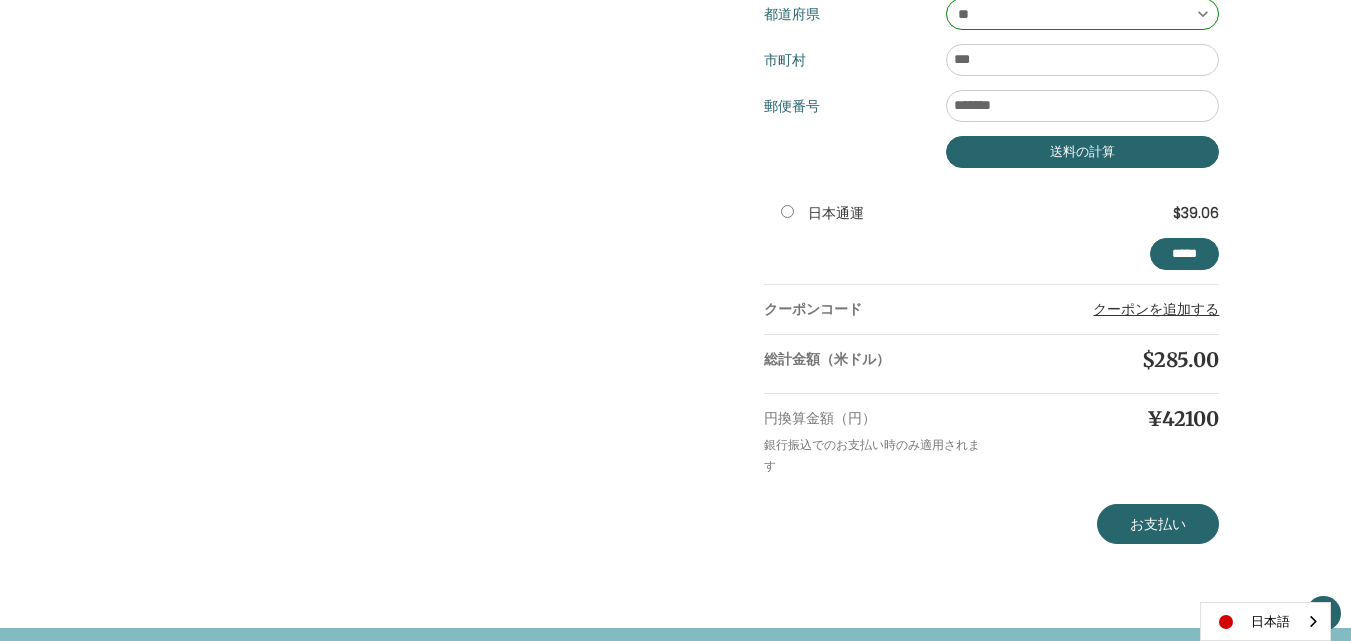 click on "クーポンを追加する" at bounding box center (1156, 309) 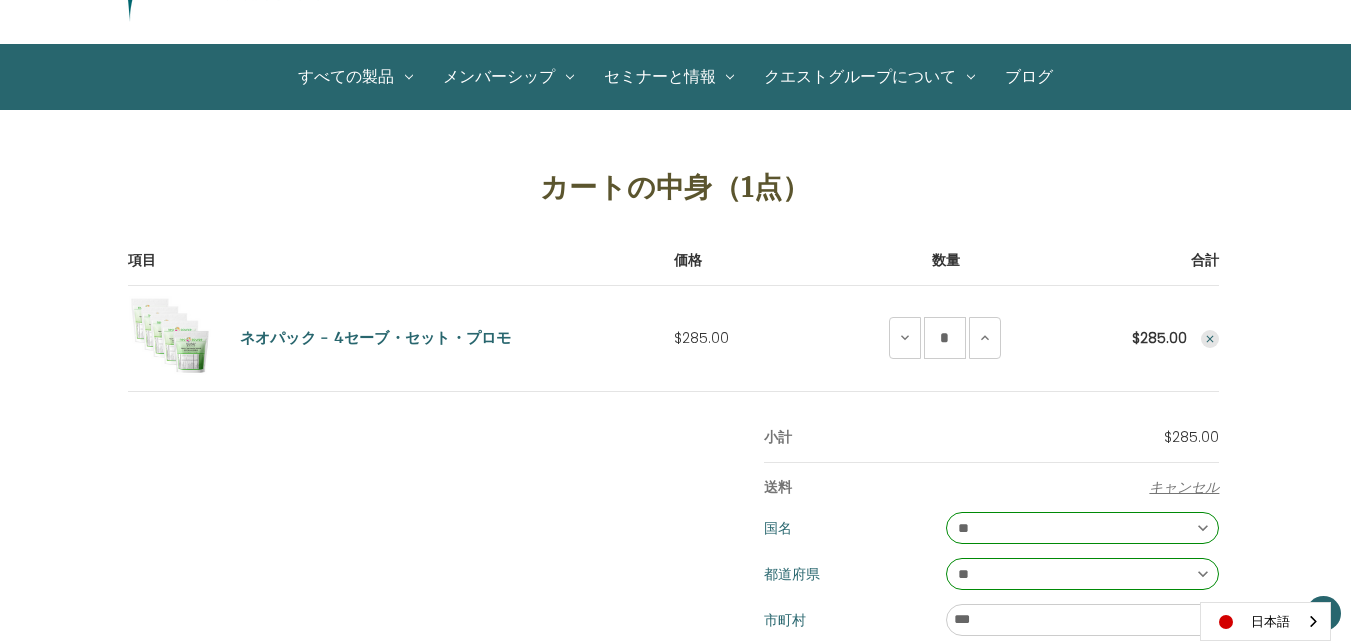 scroll, scrollTop: 0, scrollLeft: 0, axis: both 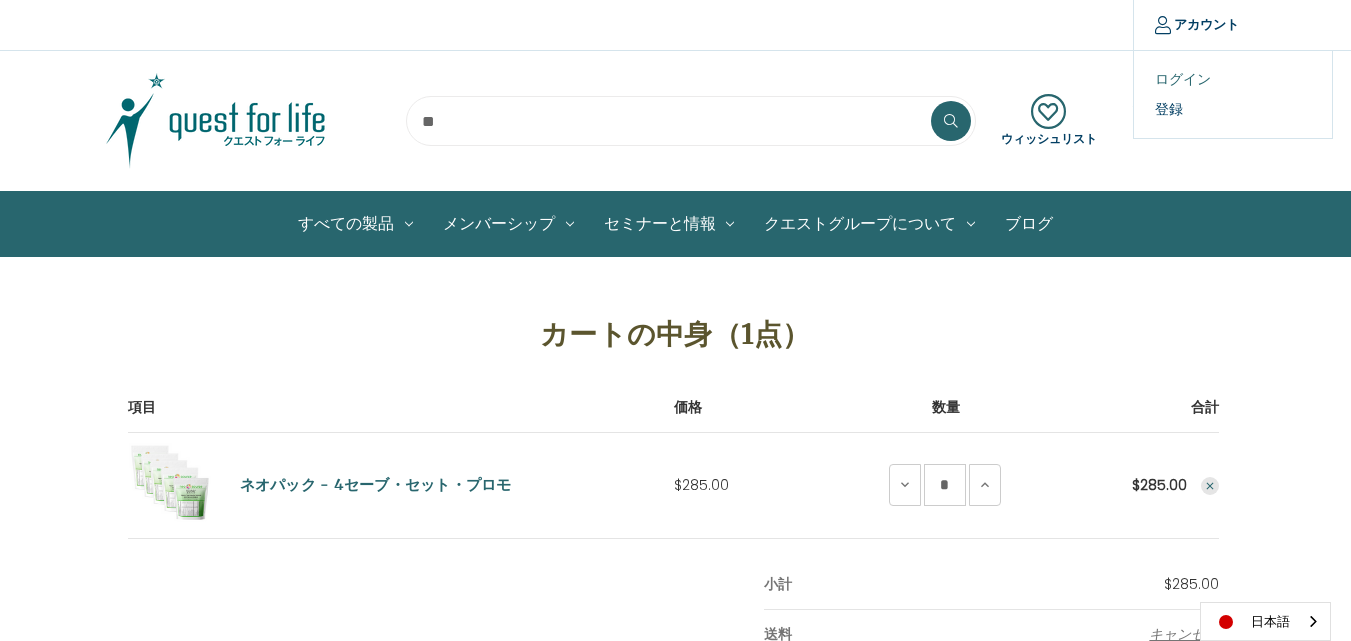 click on "ログイン" at bounding box center (1233, 79) 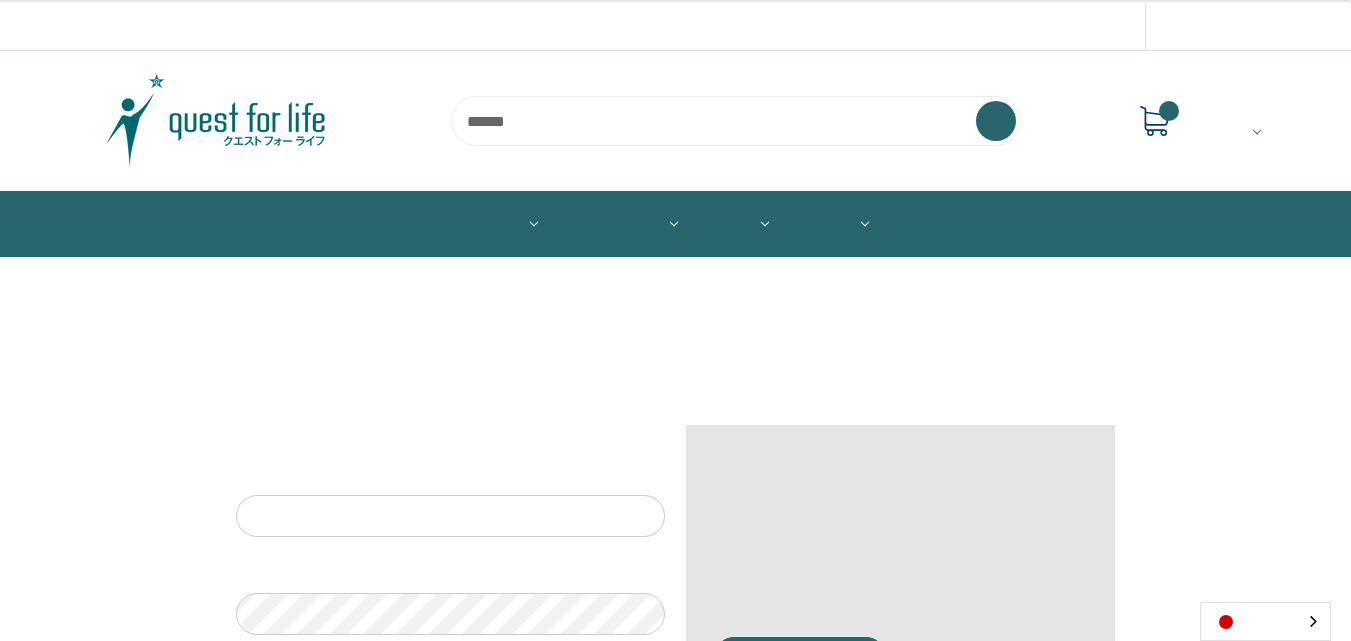 scroll, scrollTop: 0, scrollLeft: 0, axis: both 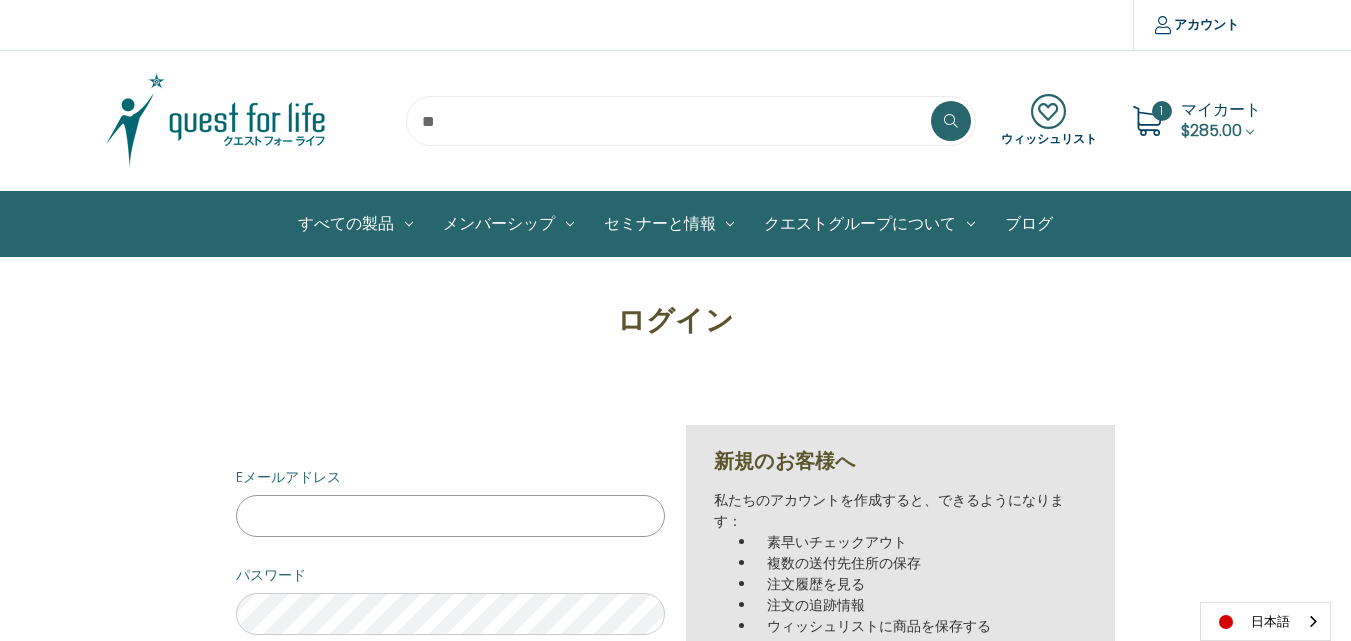 click on "Eメールアドレス" at bounding box center [450, 516] 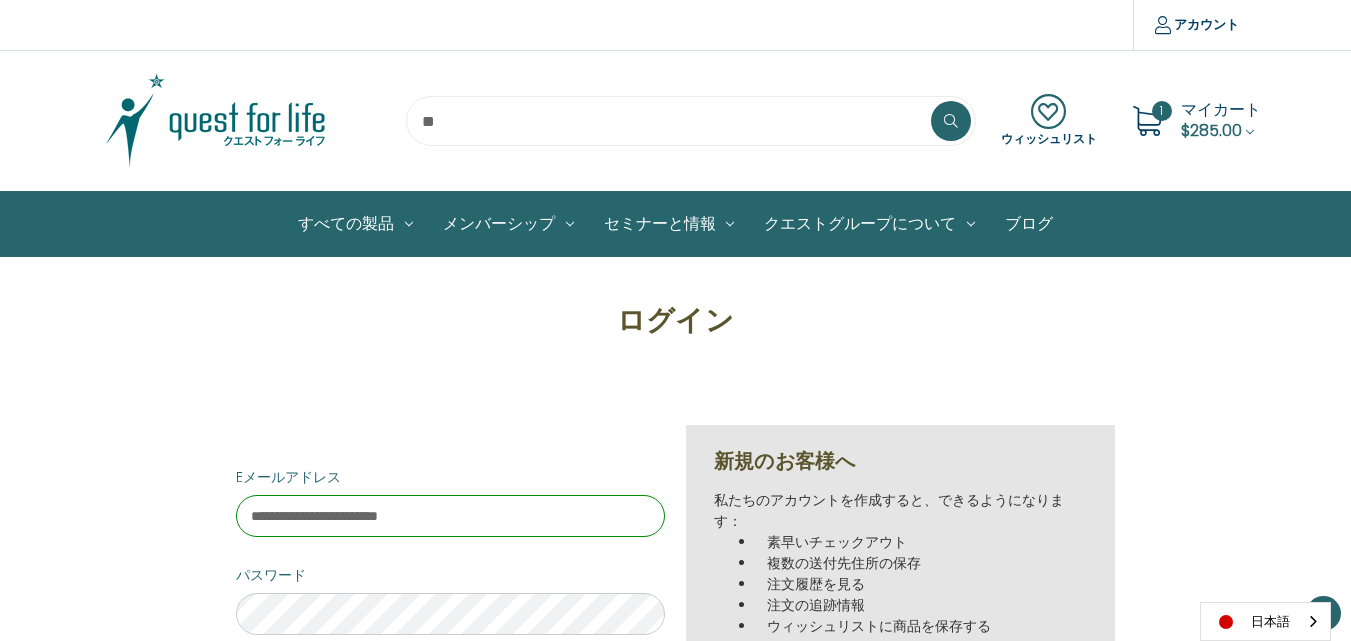 scroll, scrollTop: 362, scrollLeft: 0, axis: vertical 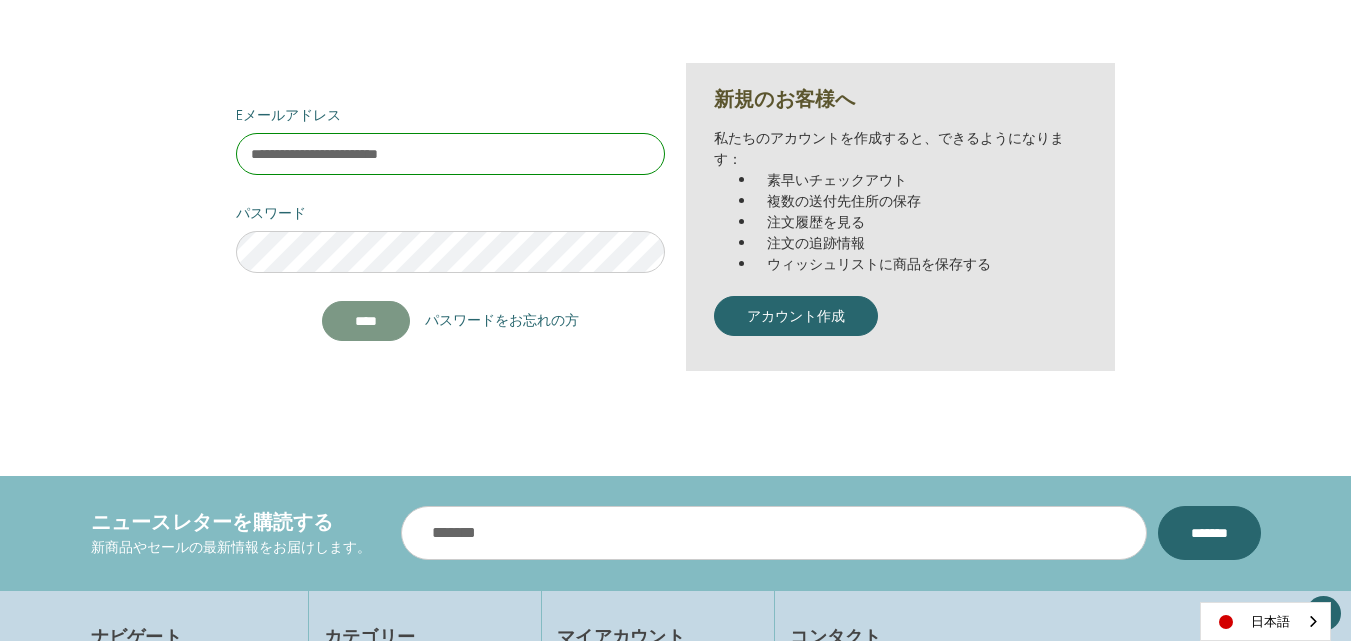 type on "****" 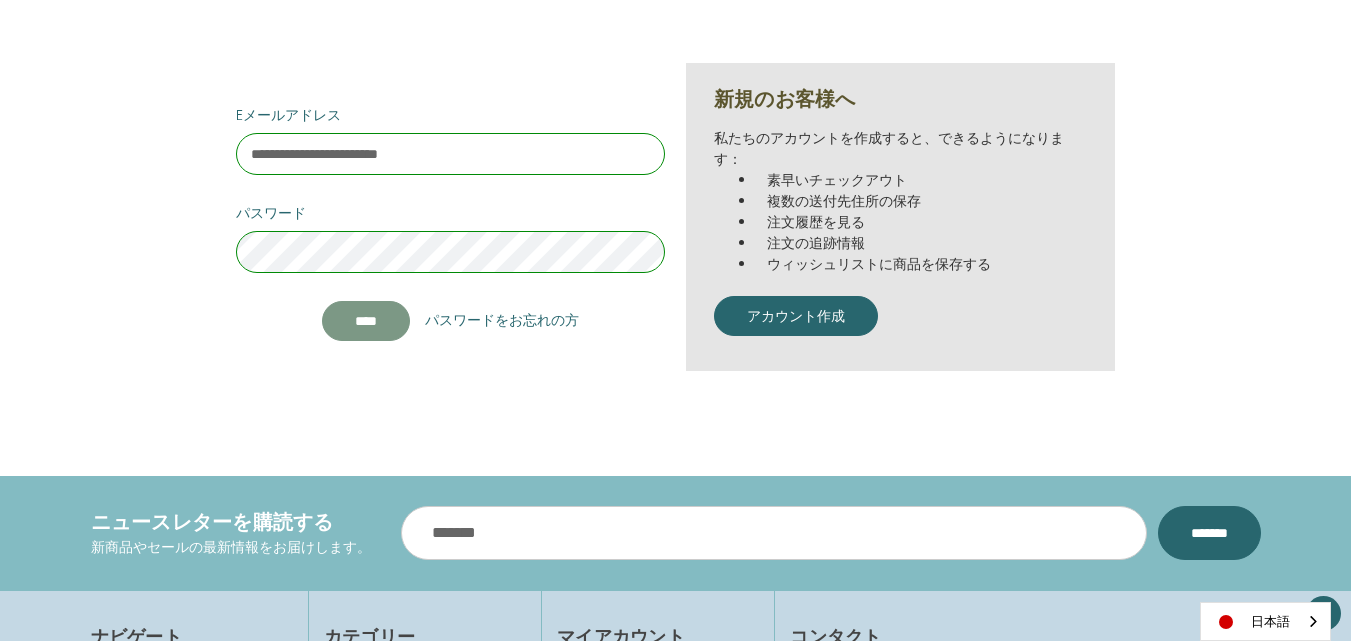 click on "****" at bounding box center [366, 321] 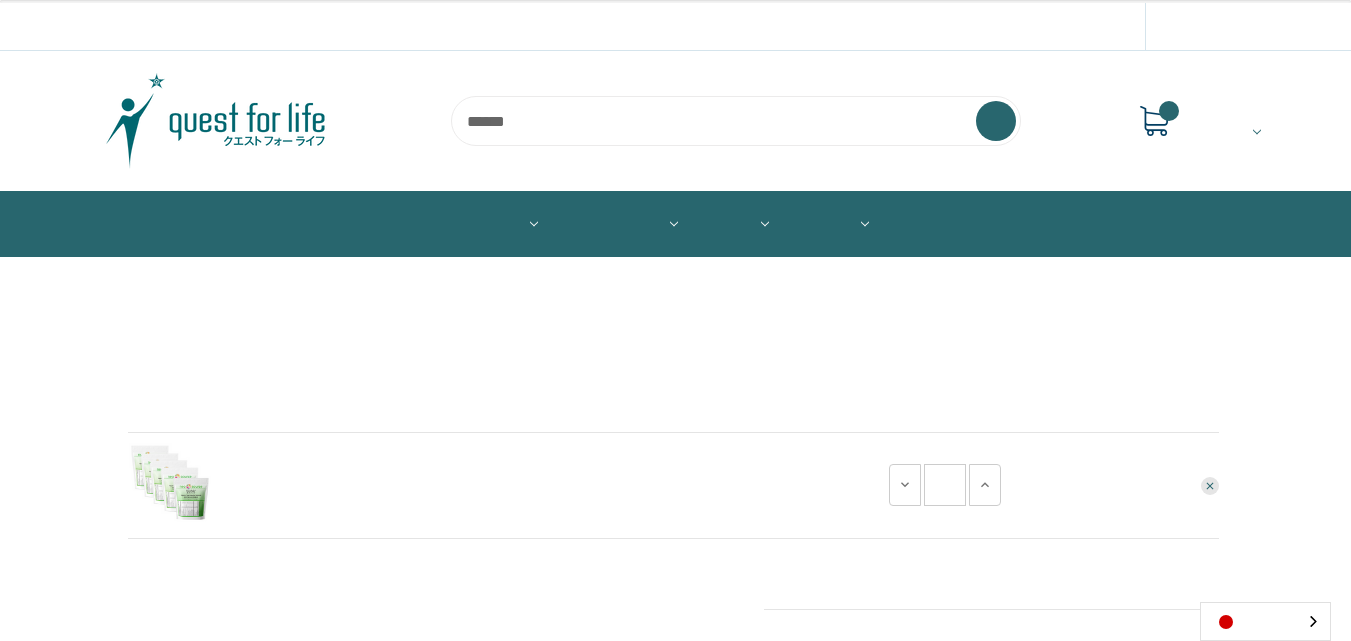 scroll, scrollTop: 0, scrollLeft: 0, axis: both 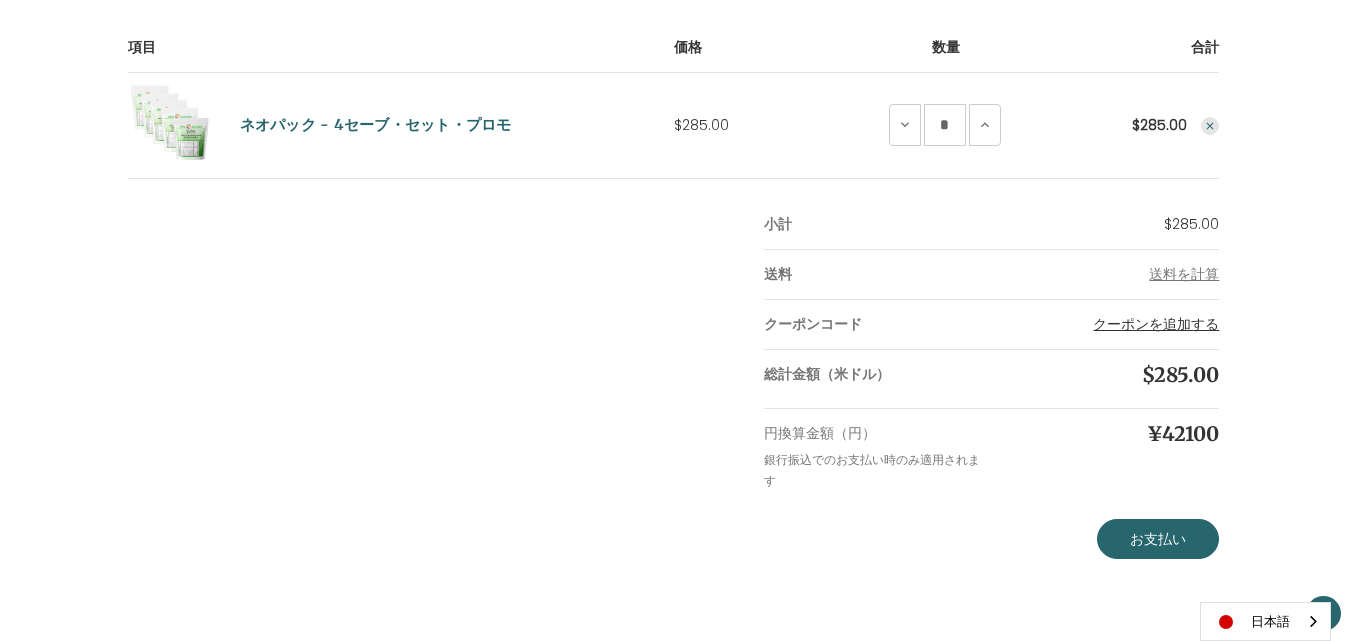 click on "クーポンを追加する" at bounding box center (1156, 324) 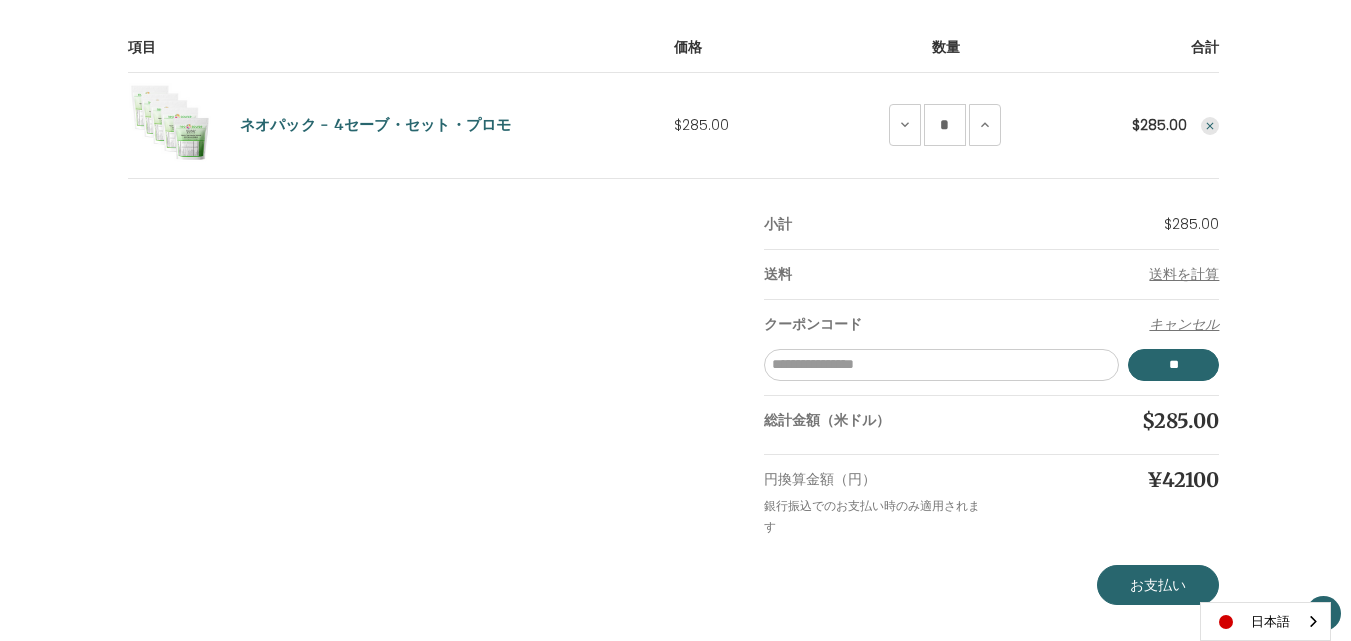 scroll, scrollTop: 0, scrollLeft: 0, axis: both 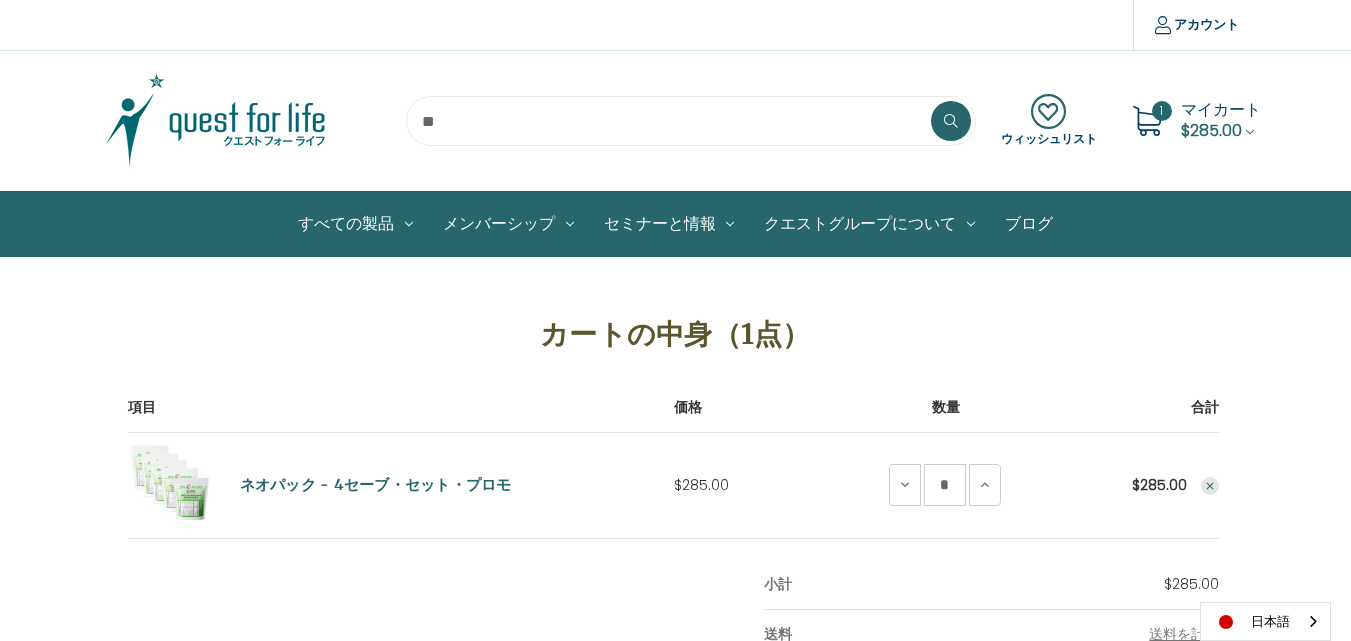 click on "マイカート" at bounding box center [1221, 109] 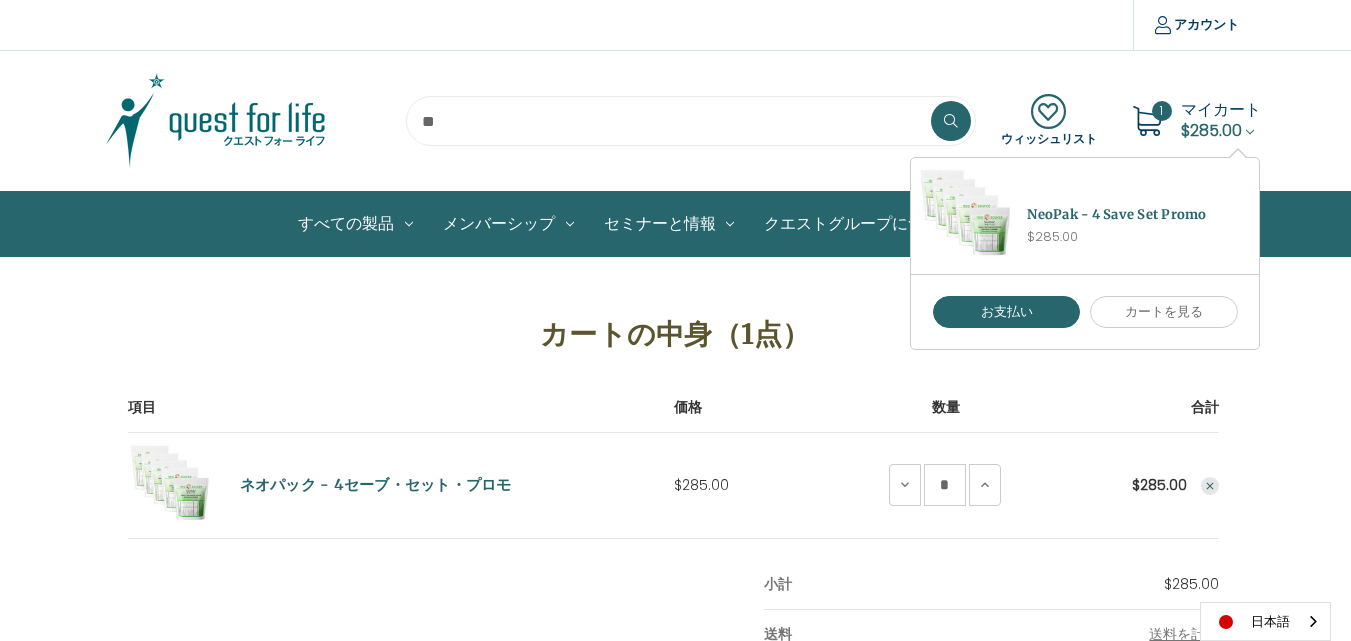 click 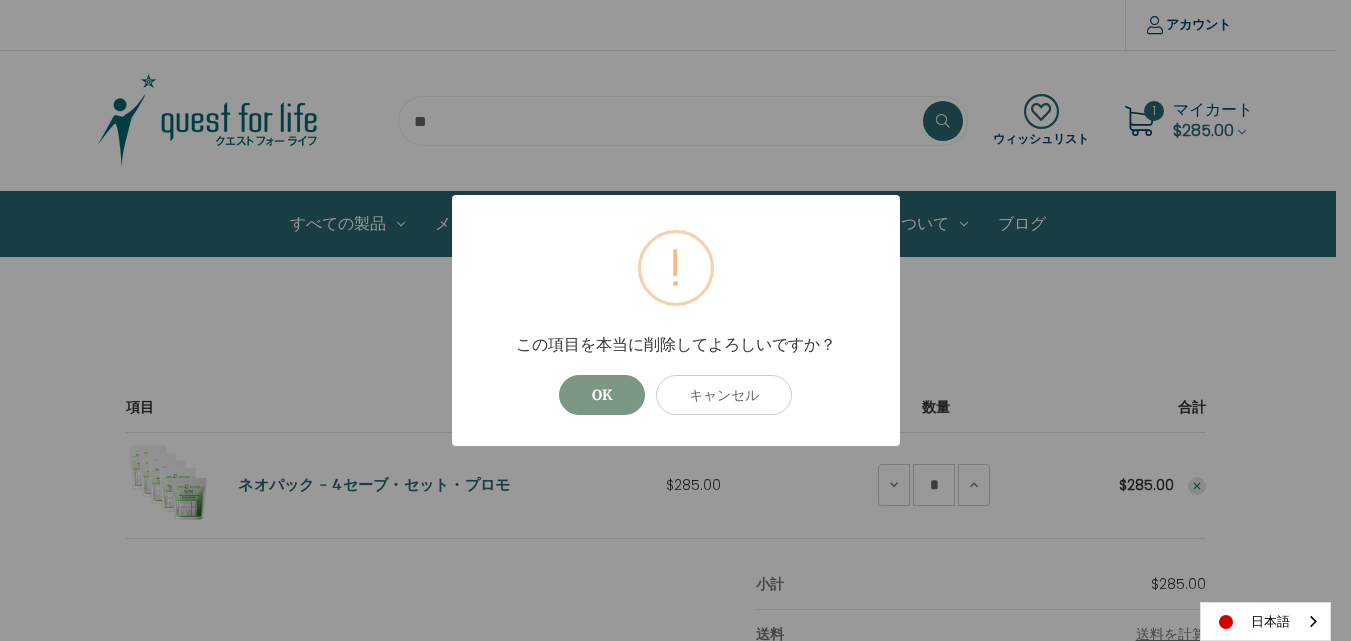 click on "OK" at bounding box center [602, 395] 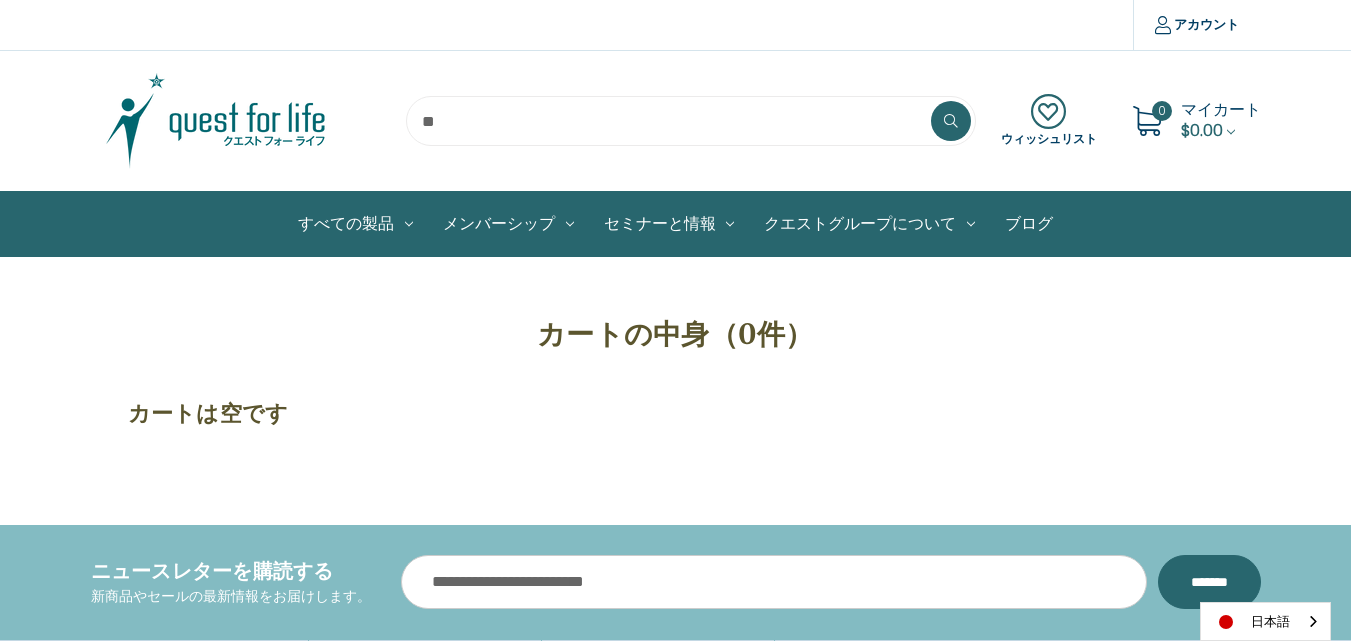 scroll, scrollTop: 0, scrollLeft: 0, axis: both 